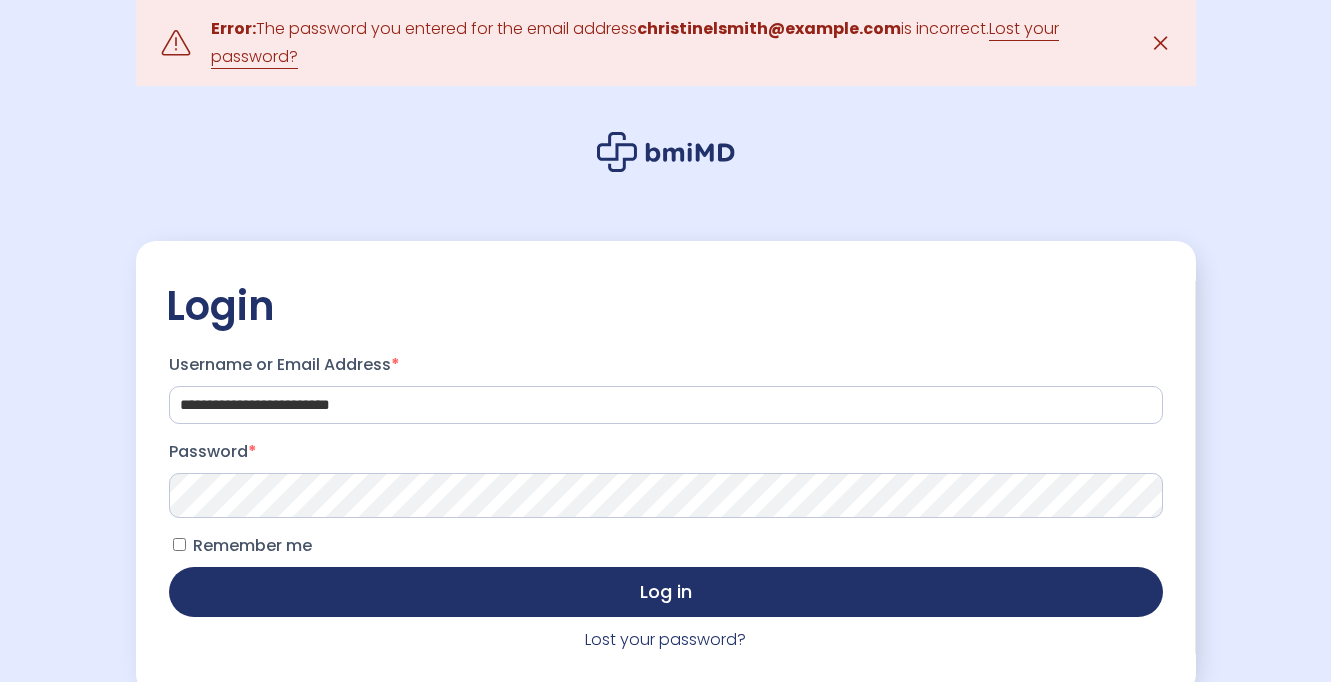 scroll, scrollTop: 0, scrollLeft: 0, axis: both 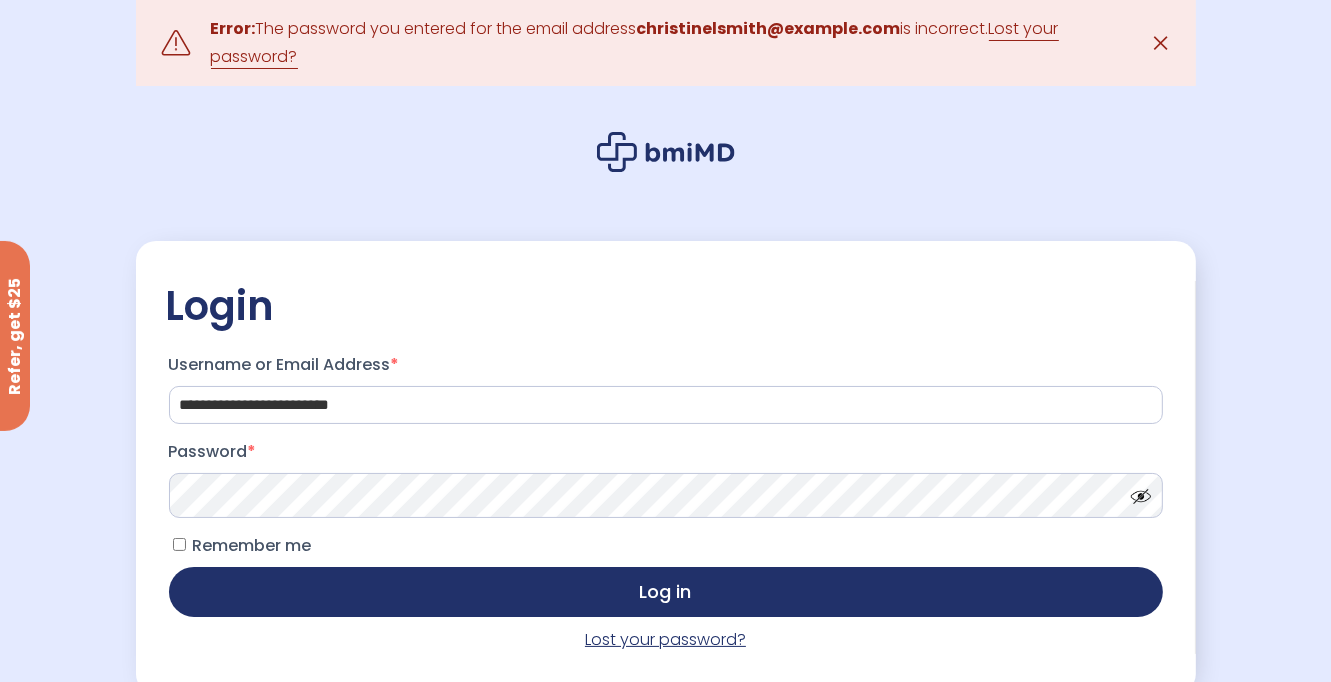 click on "Lost your password?" at bounding box center (665, 639) 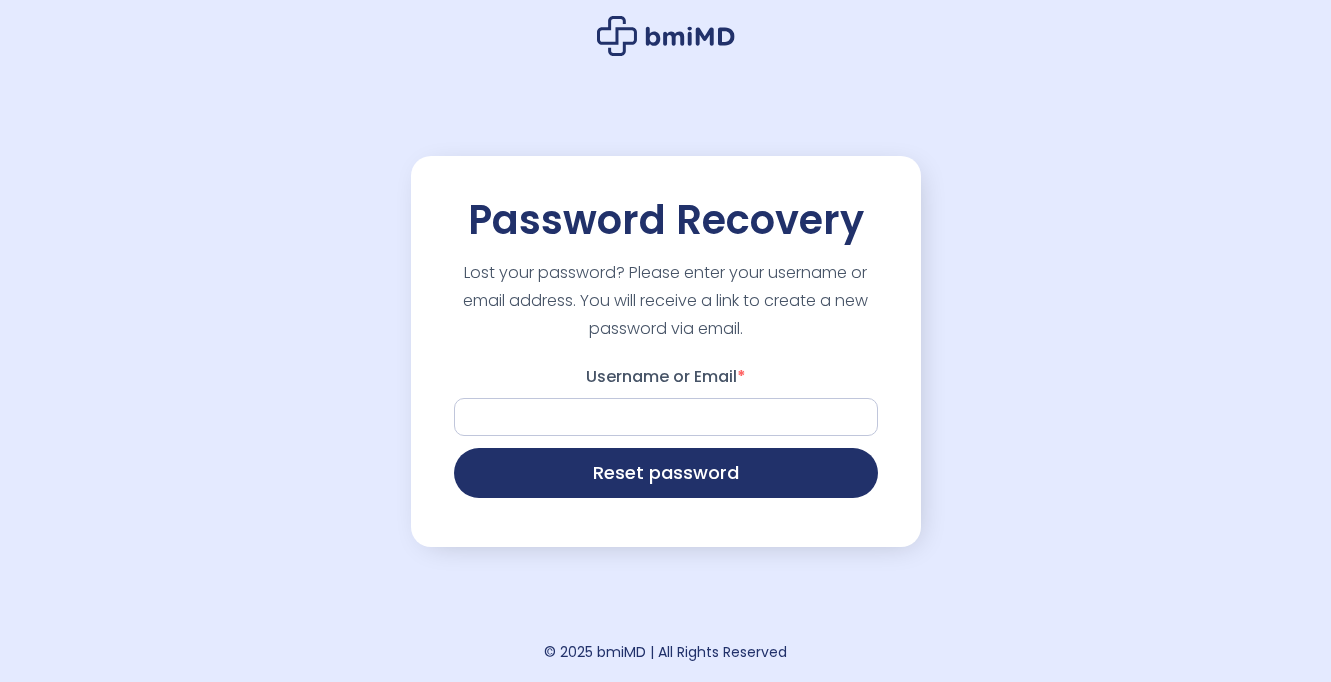scroll, scrollTop: 0, scrollLeft: 0, axis: both 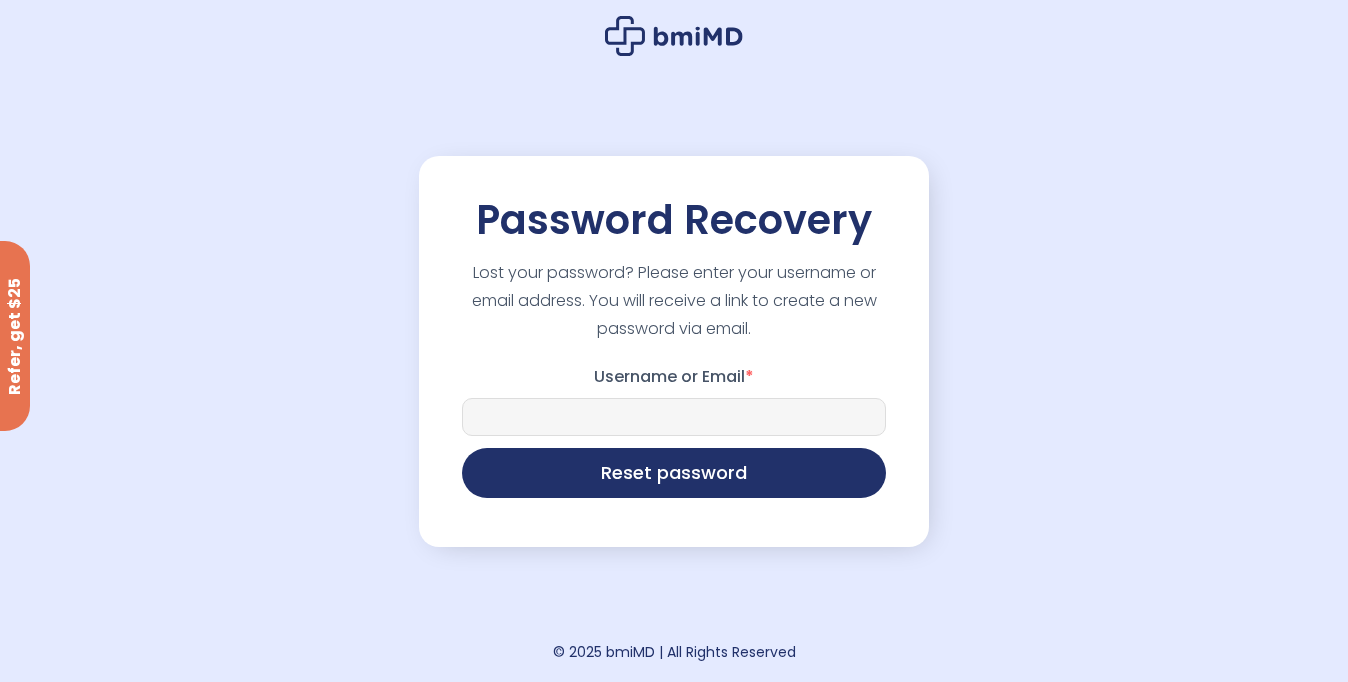 click on "Username or Email  *" at bounding box center (674, 417) 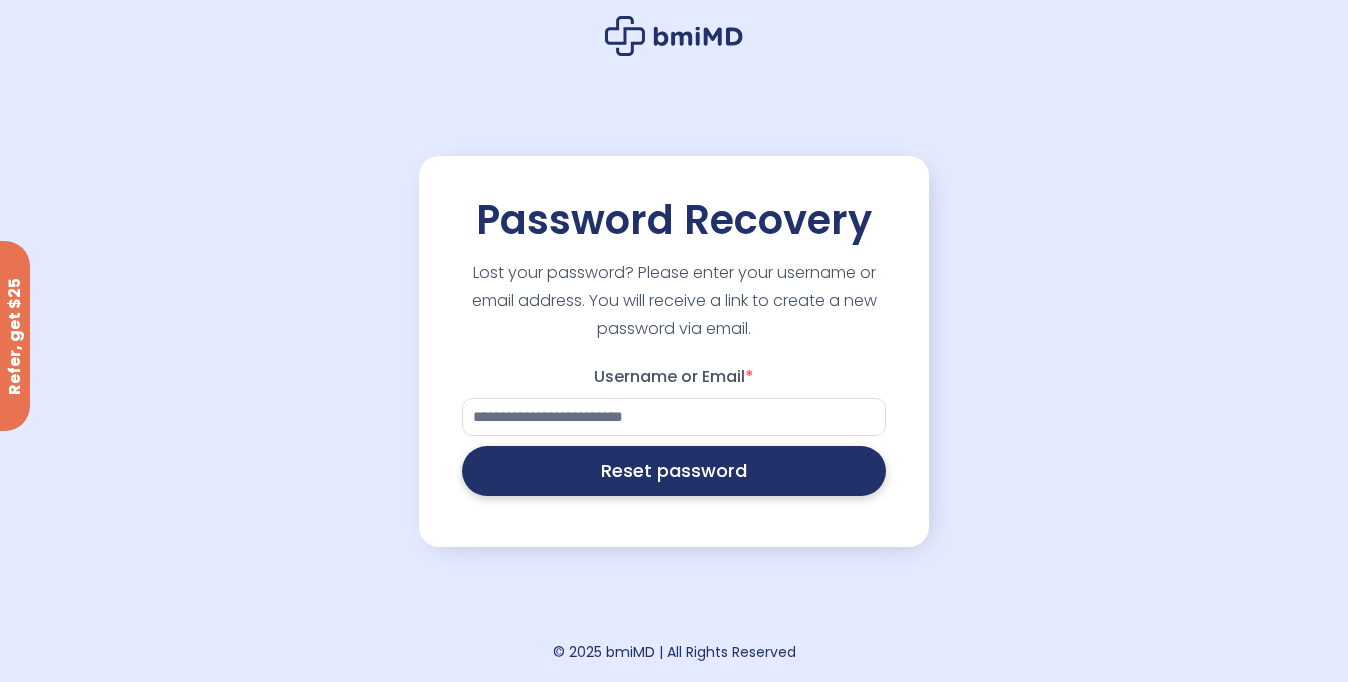 click on "Reset password" at bounding box center (674, 471) 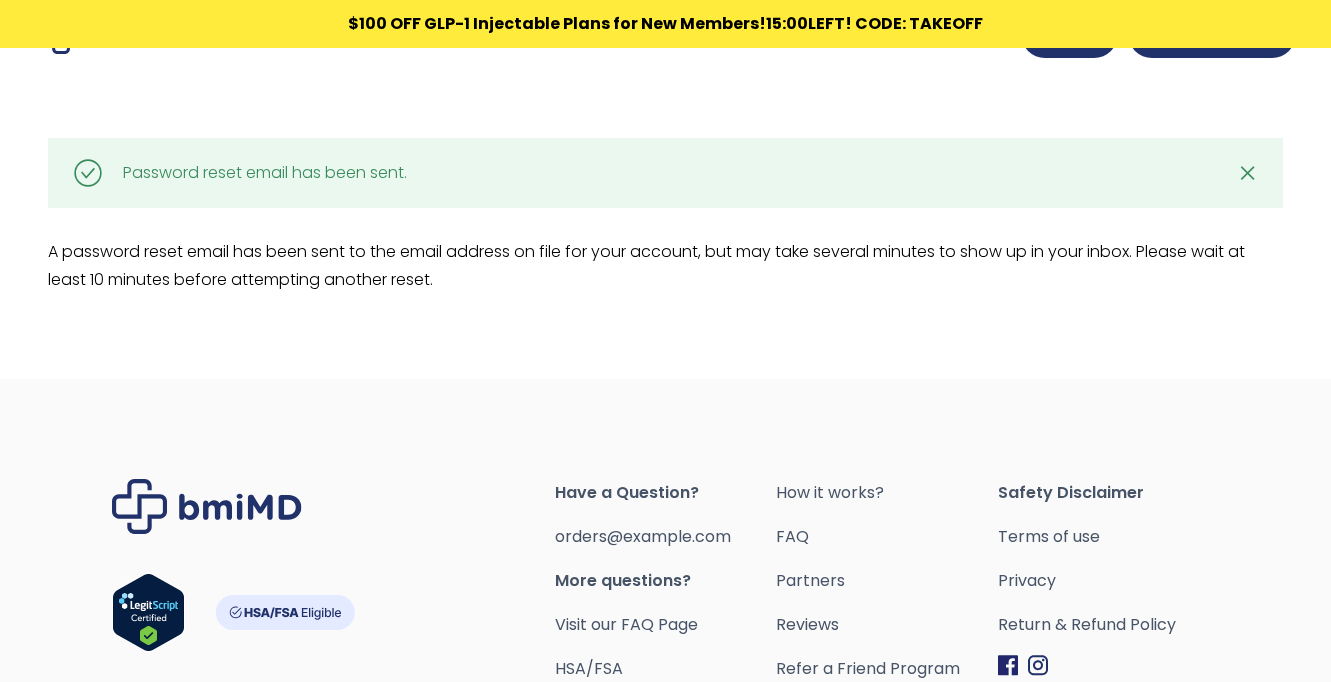 scroll, scrollTop: 0, scrollLeft: 0, axis: both 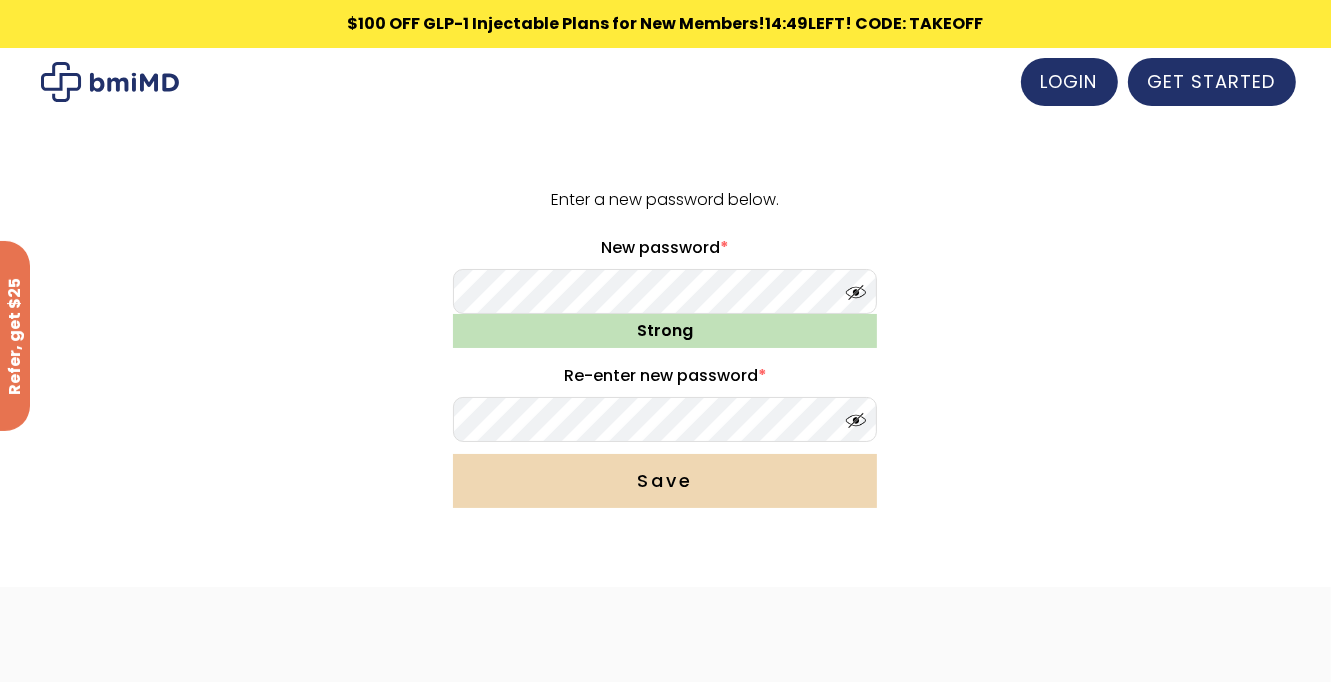 click on "Save" at bounding box center [665, 481] 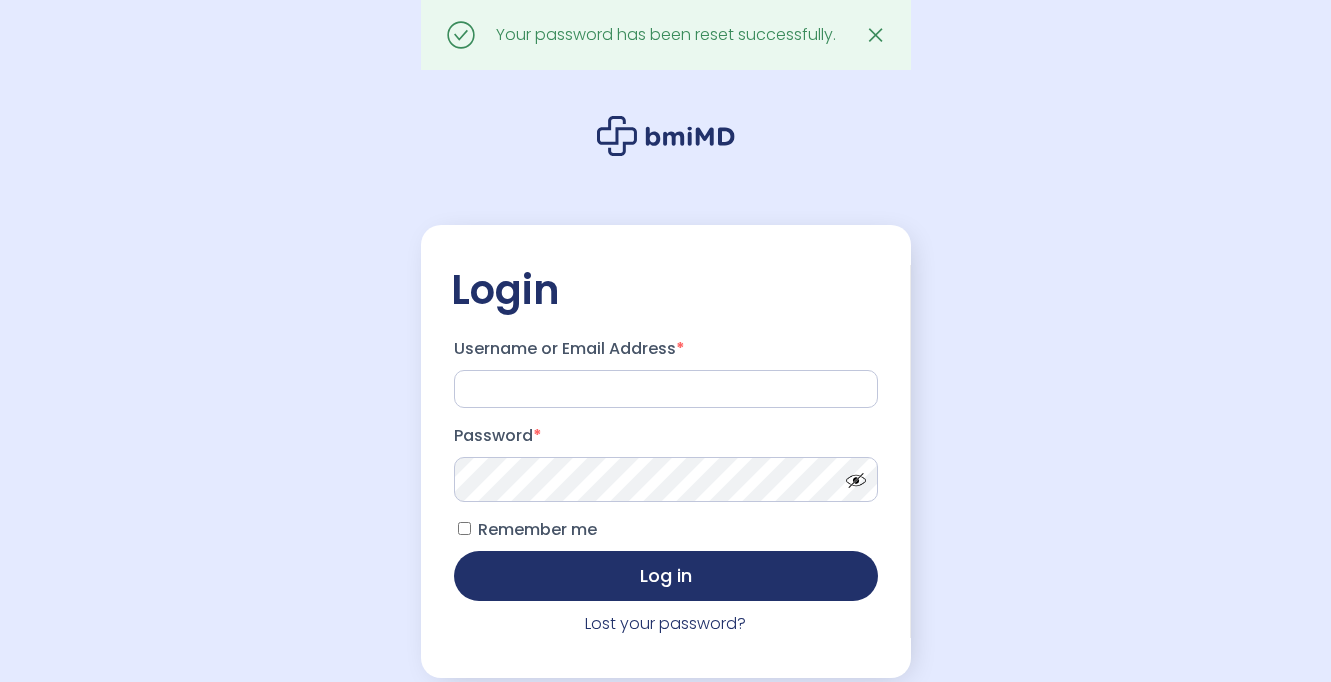 scroll, scrollTop: 0, scrollLeft: 0, axis: both 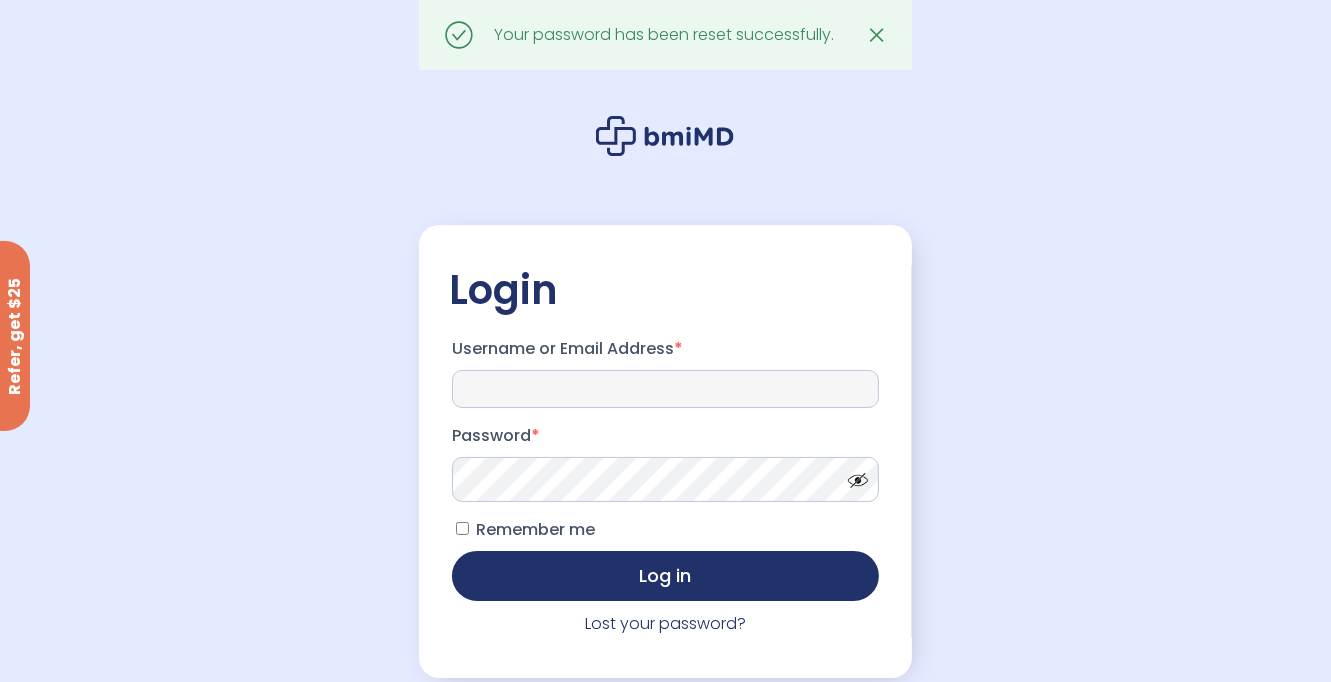 click on "Username or Email Address  *" at bounding box center (665, 389) 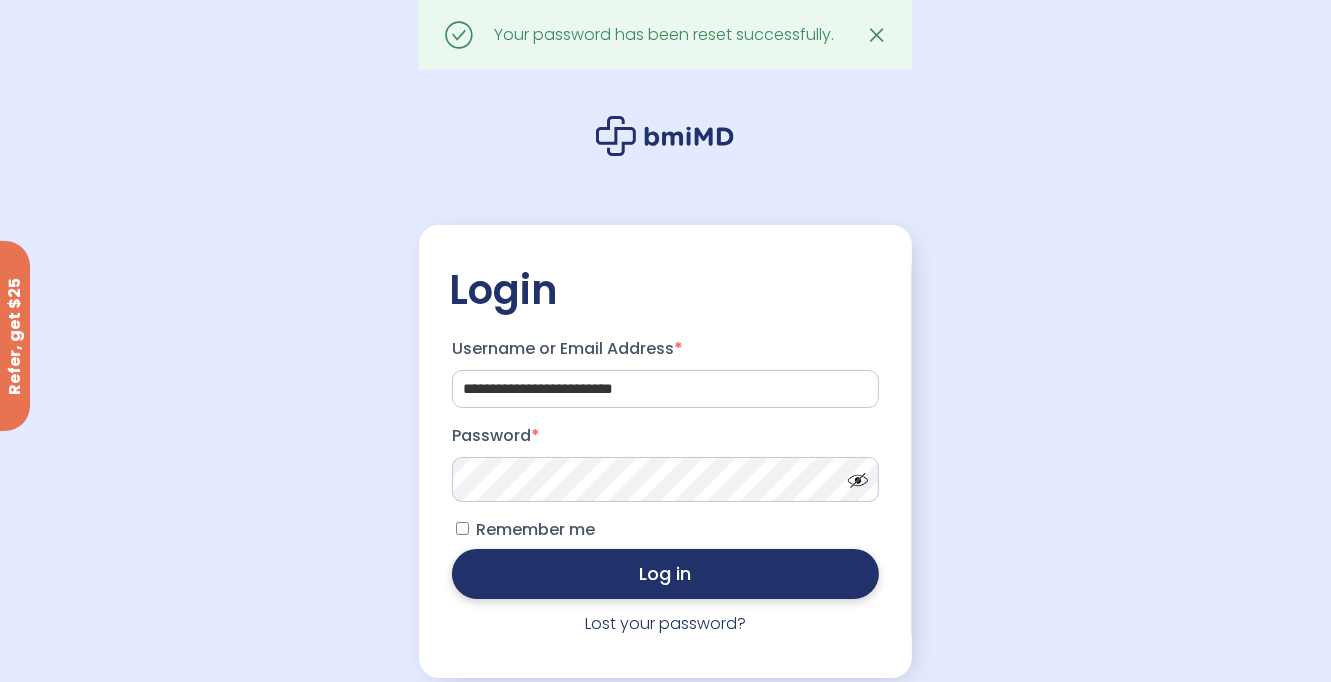click on "Log in" at bounding box center (665, 574) 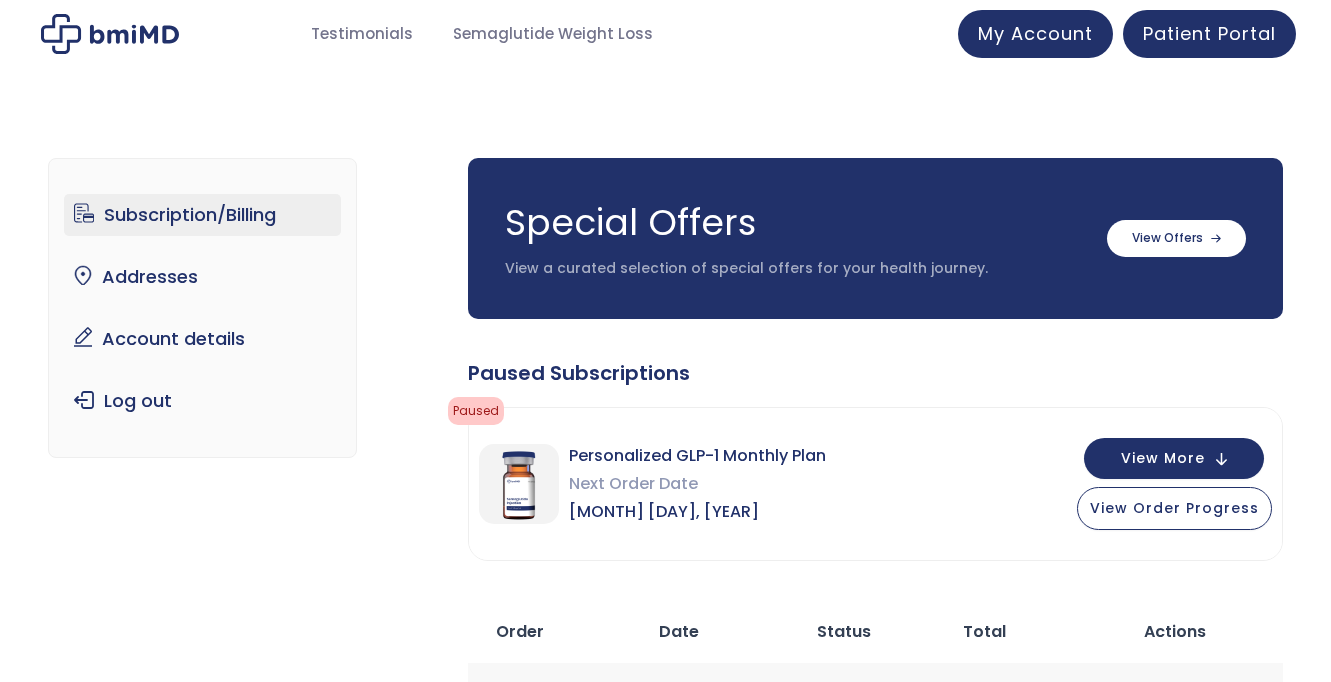 scroll, scrollTop: 0, scrollLeft: 0, axis: both 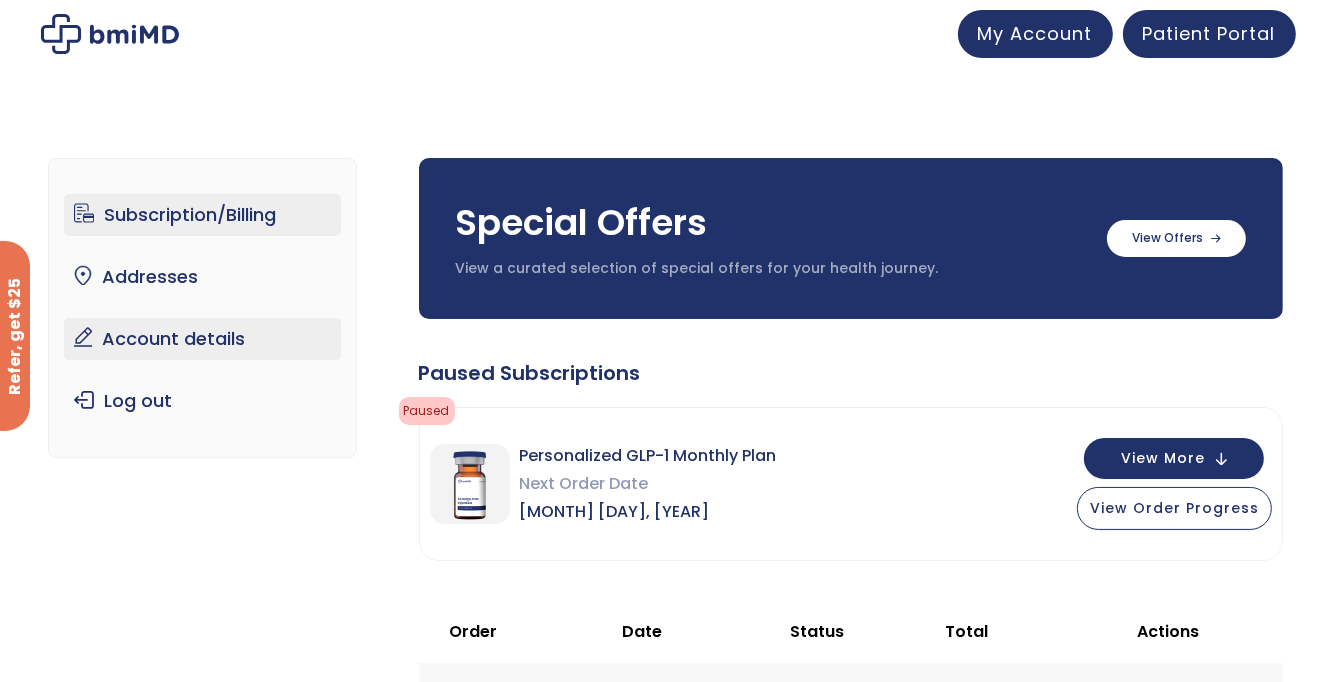 click on "Account details" at bounding box center [202, 339] 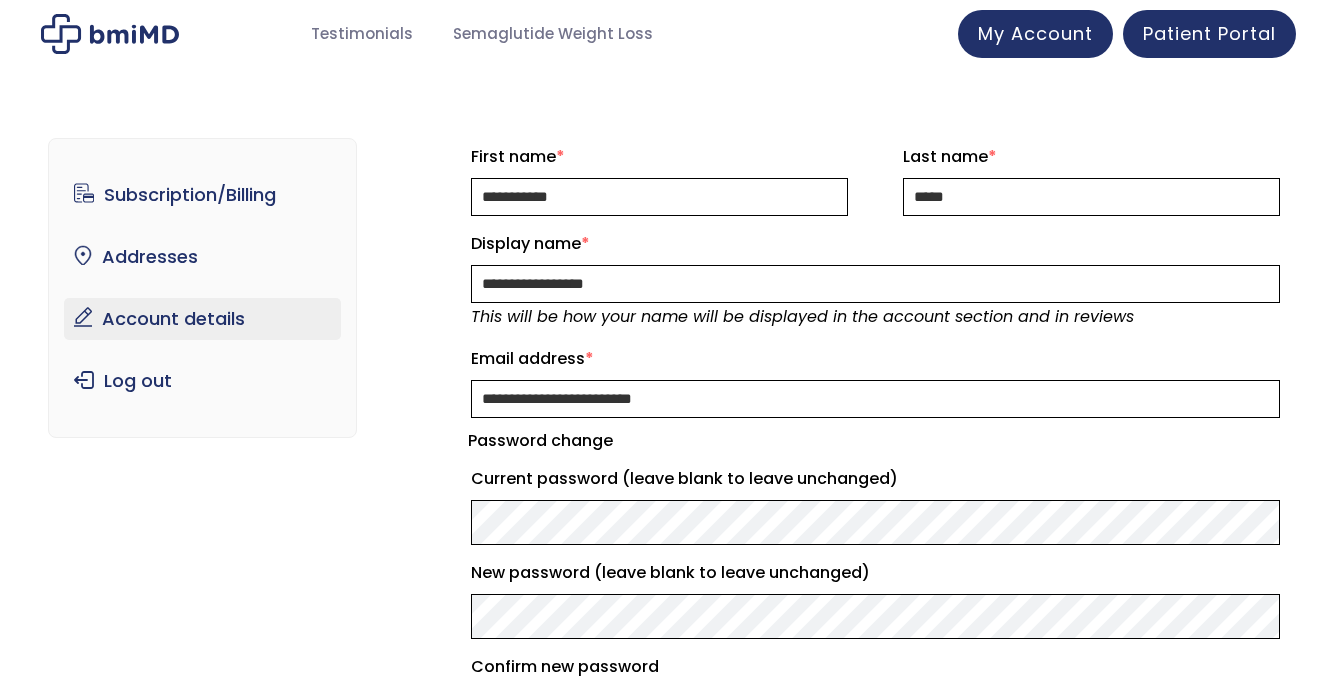 scroll, scrollTop: 0, scrollLeft: 0, axis: both 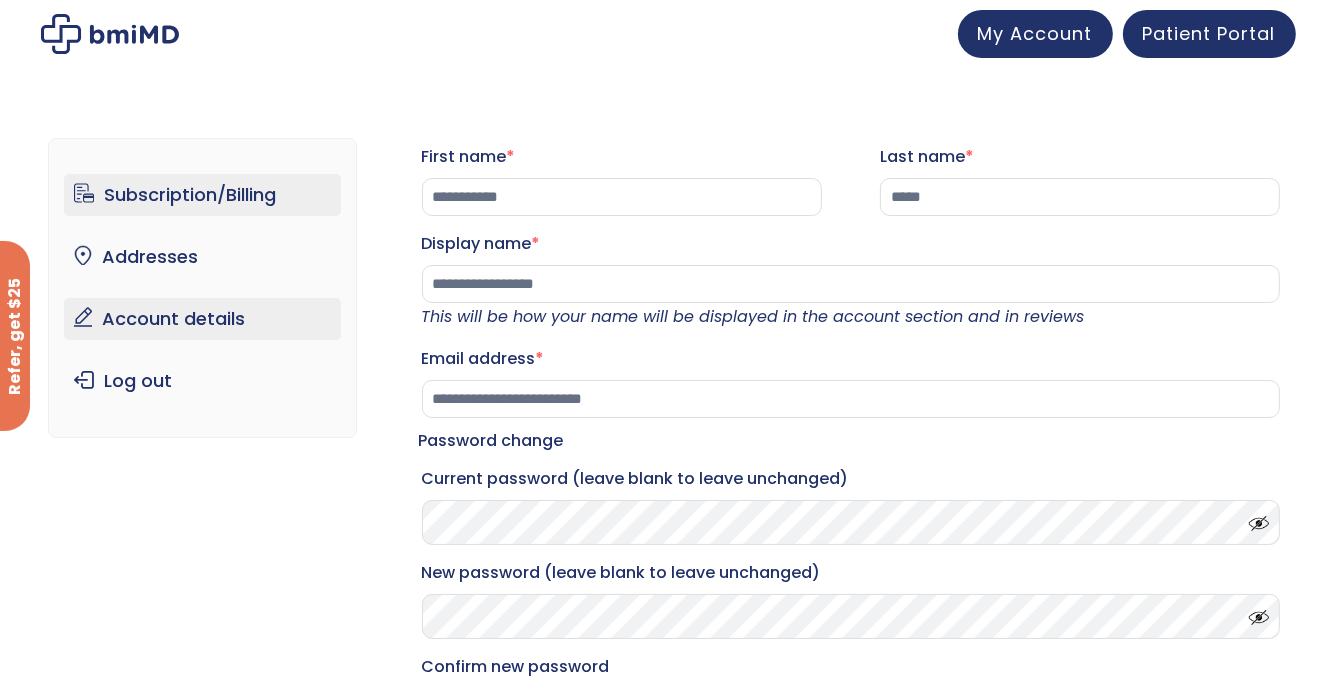 click on "Subscription/Billing" at bounding box center [202, 195] 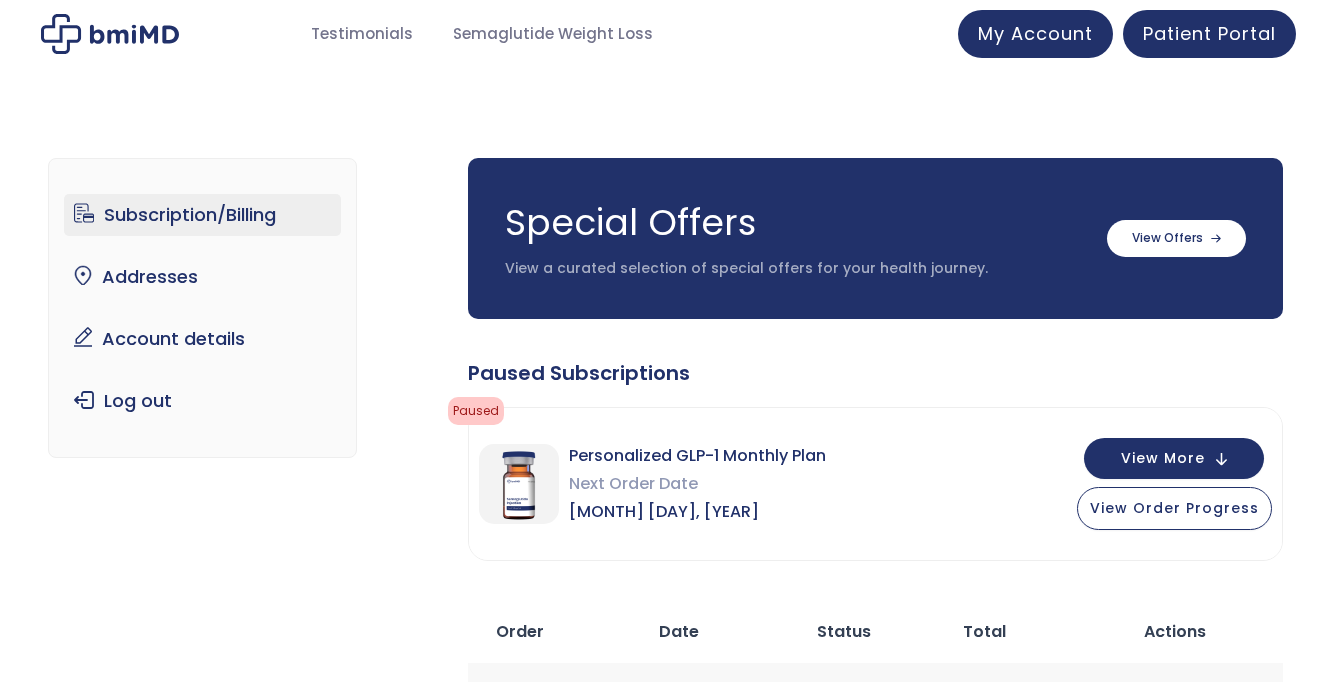scroll, scrollTop: 0, scrollLeft: 0, axis: both 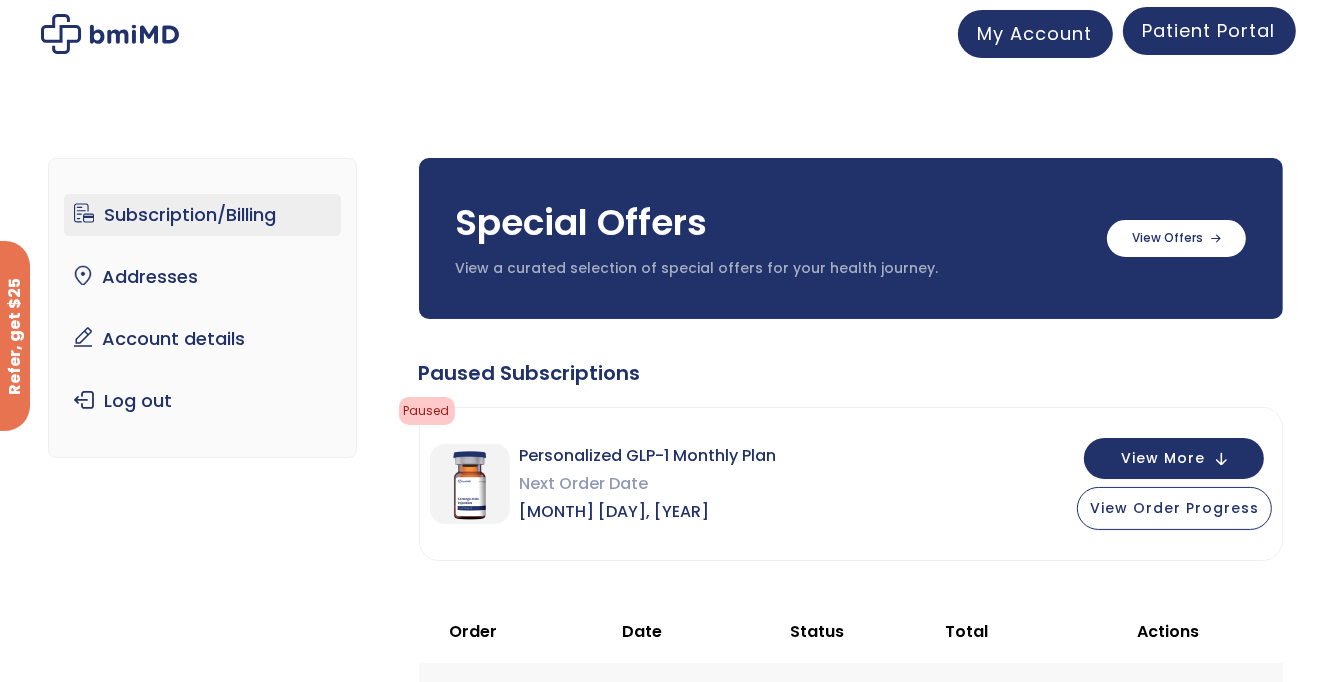 click on "Patient Portal" at bounding box center [1209, 31] 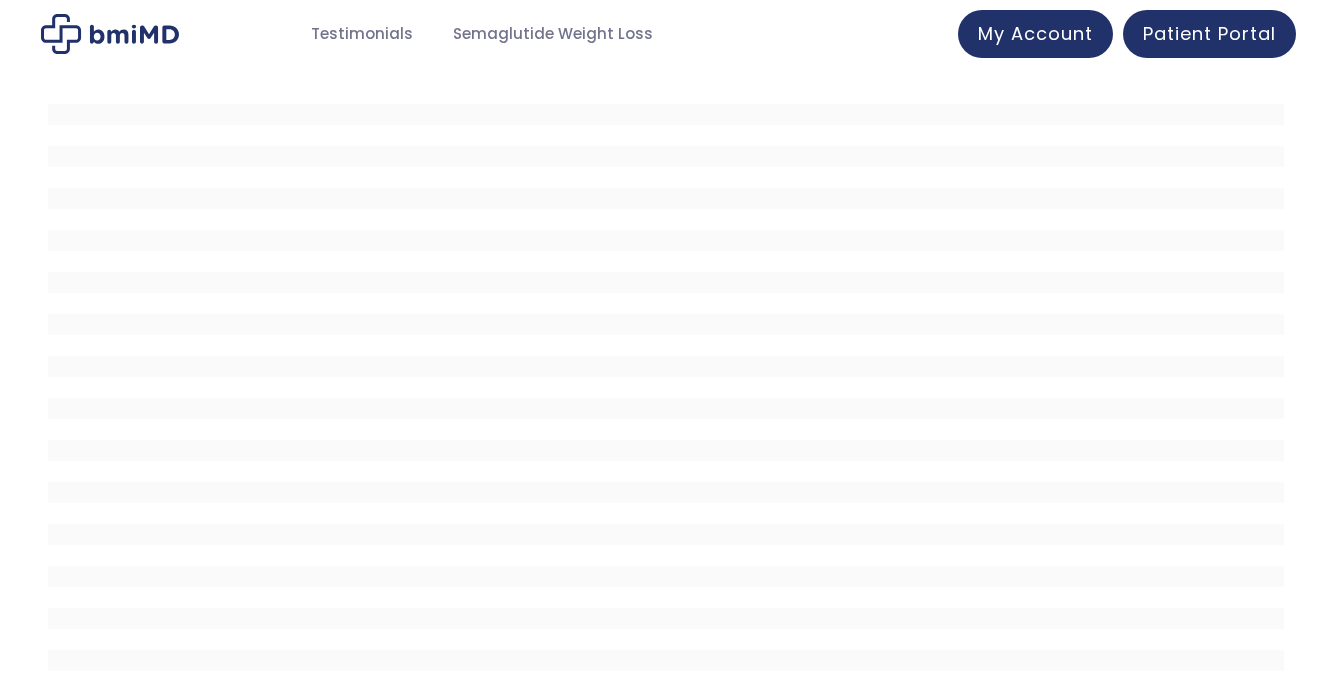 scroll, scrollTop: 0, scrollLeft: 0, axis: both 